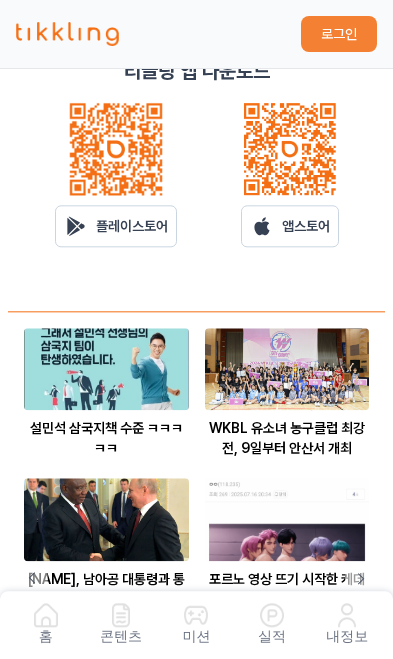 scroll, scrollTop: 612, scrollLeft: 0, axis: vertical 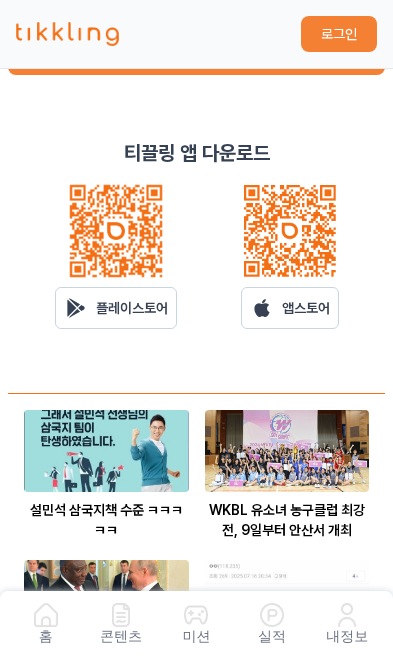 click on "앱스토어" at bounding box center (306, 308) 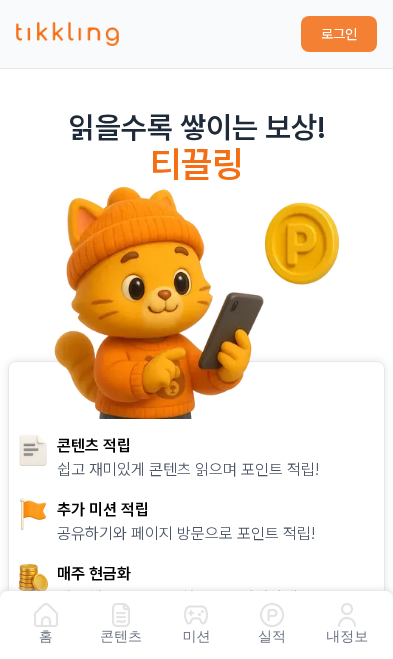 scroll, scrollTop: 0, scrollLeft: 0, axis: both 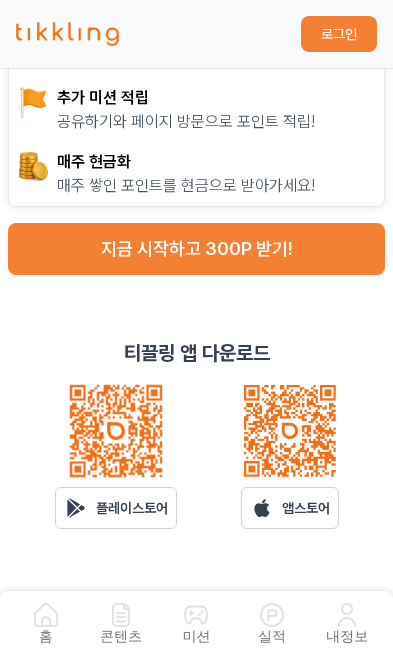 click on "앱스토어" at bounding box center [306, 508] 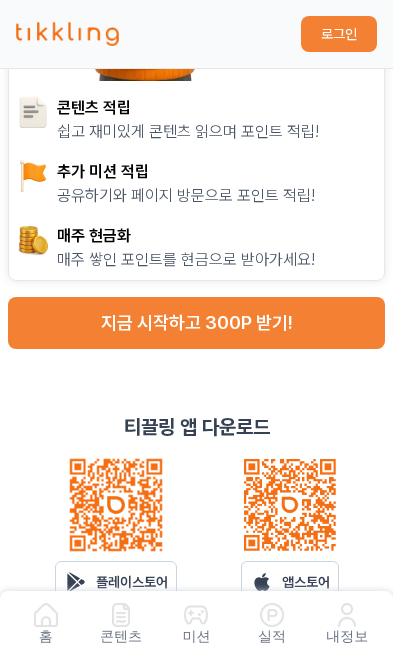 scroll, scrollTop: 477, scrollLeft: 0, axis: vertical 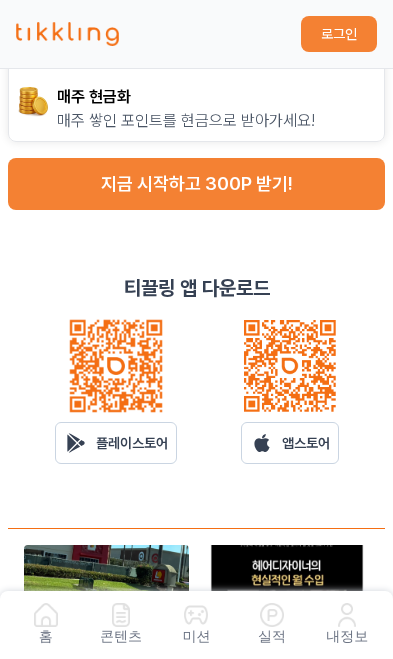 click on "앱스토어" at bounding box center (290, 443) 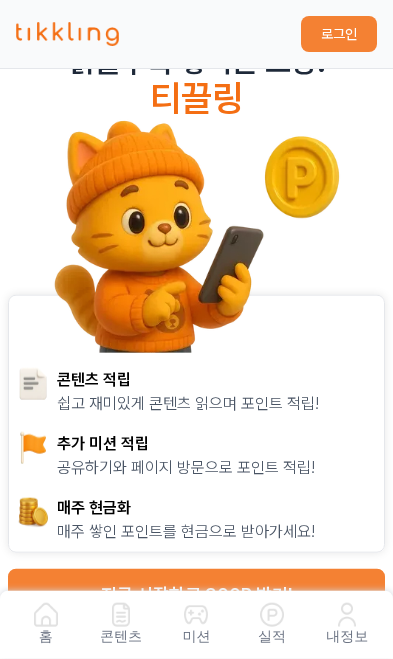 scroll, scrollTop: 0, scrollLeft: 0, axis: both 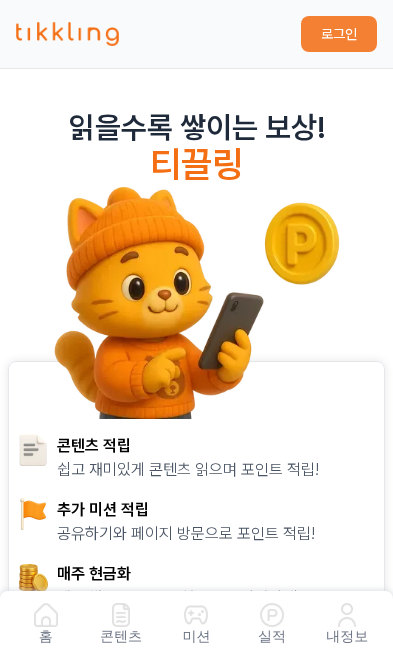 click at bounding box center [196, 615] 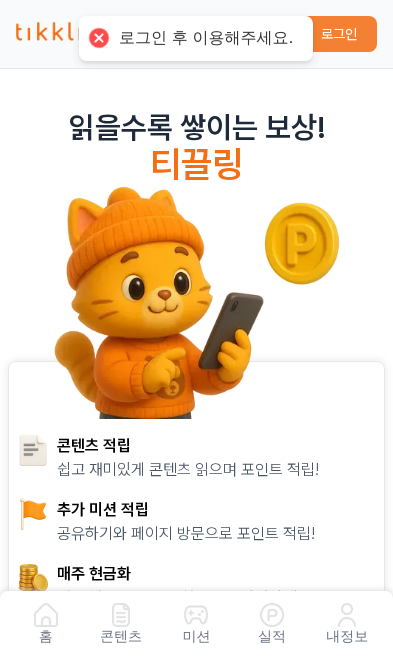 click on "실적" at bounding box center (271, 625) 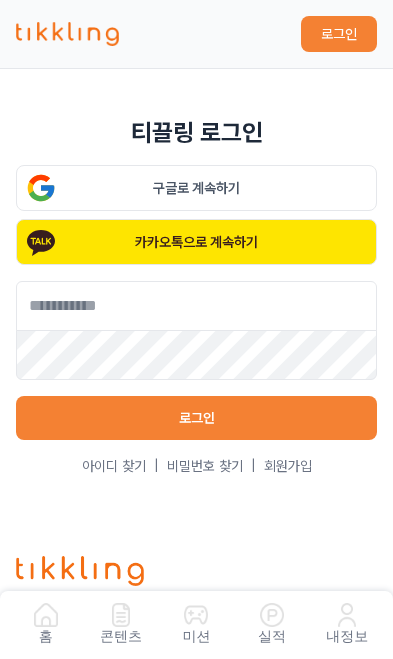 scroll, scrollTop: 0, scrollLeft: 0, axis: both 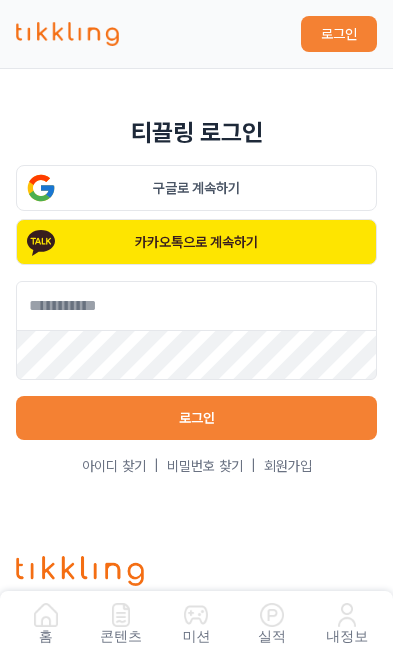 click on "회원가입" at bounding box center (288, 466) 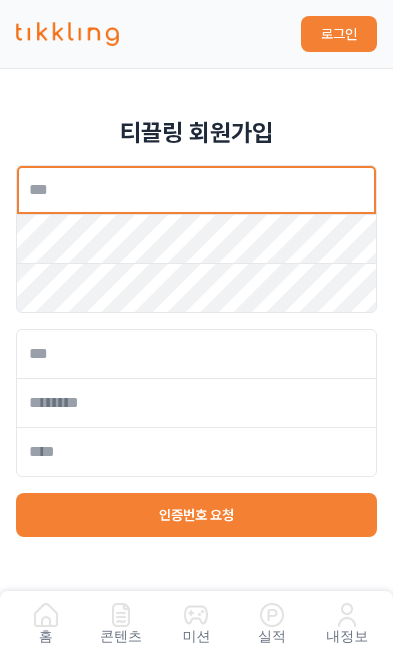click at bounding box center [196, 190] 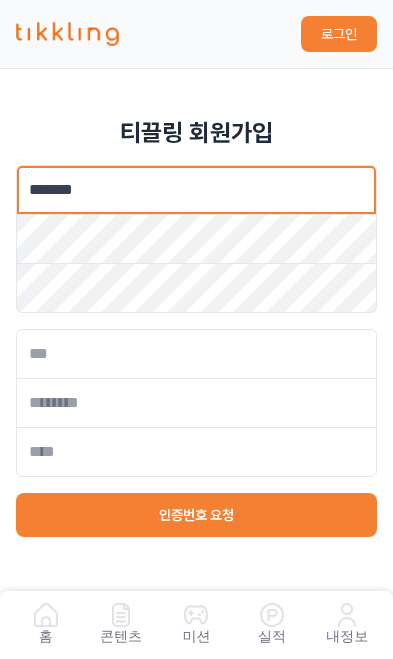 type on "*******" 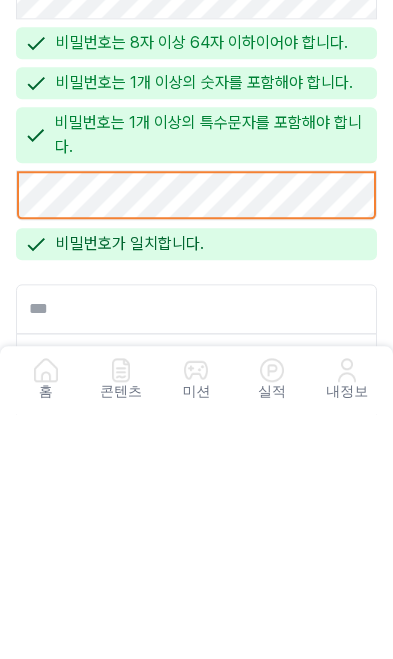 scroll, scrollTop: 129, scrollLeft: 0, axis: vertical 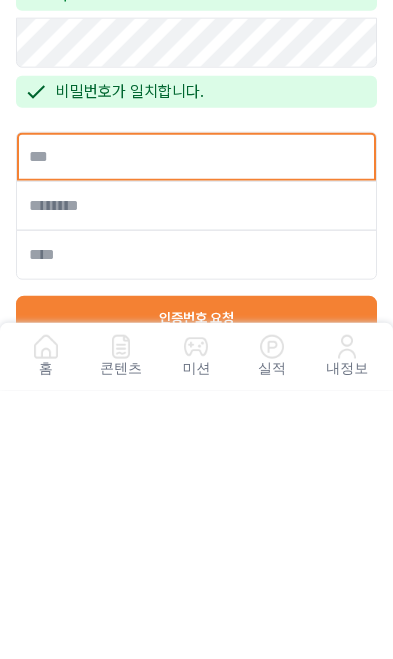 click at bounding box center [196, 425] 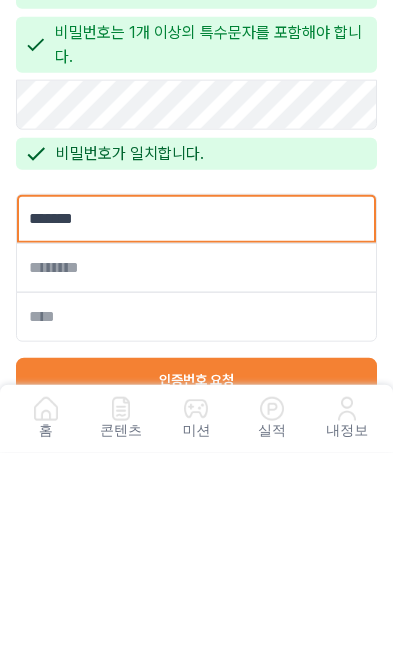 type on "*******" 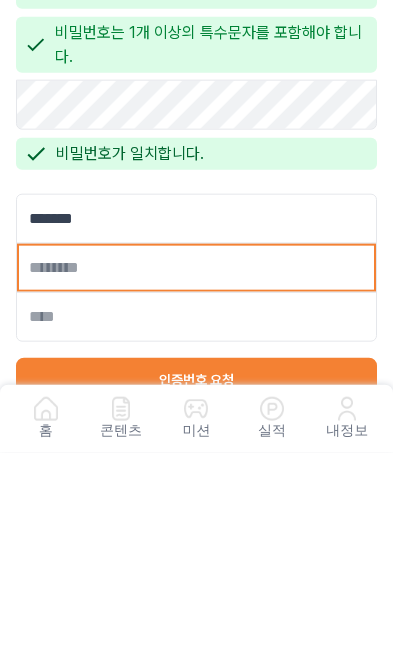 click at bounding box center [196, 474] 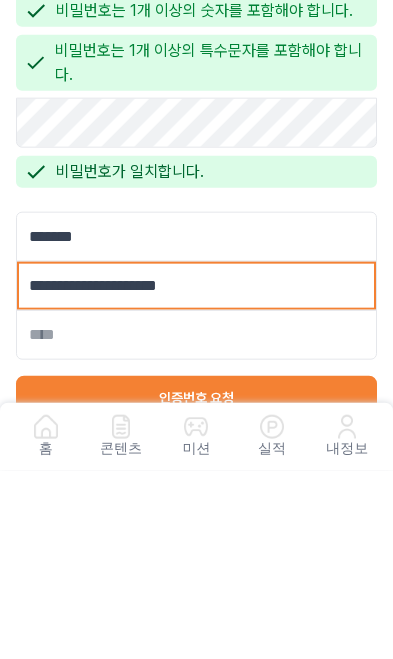type on "**********" 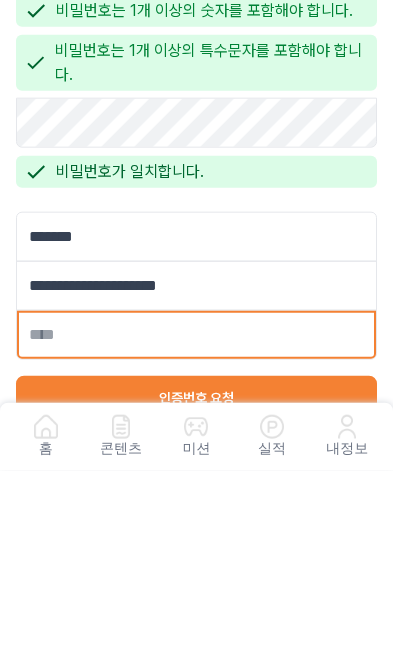 click at bounding box center (196, 523) 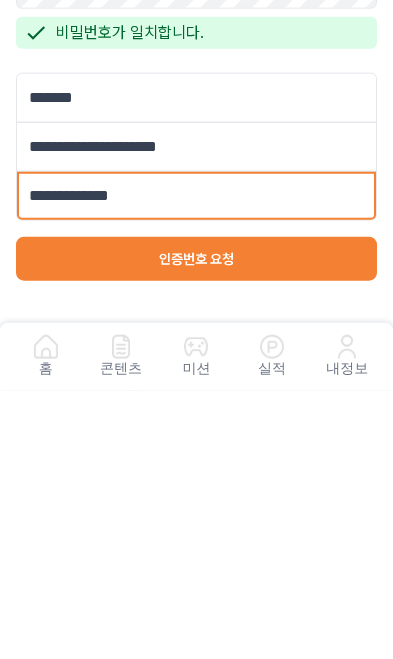 type on "**********" 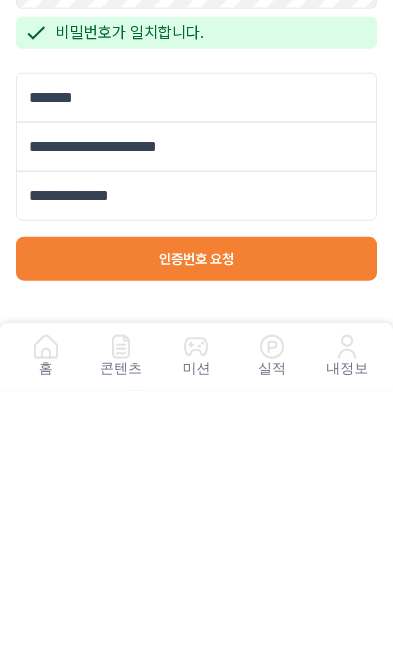 click on "인증번호 요청" at bounding box center [196, 527] 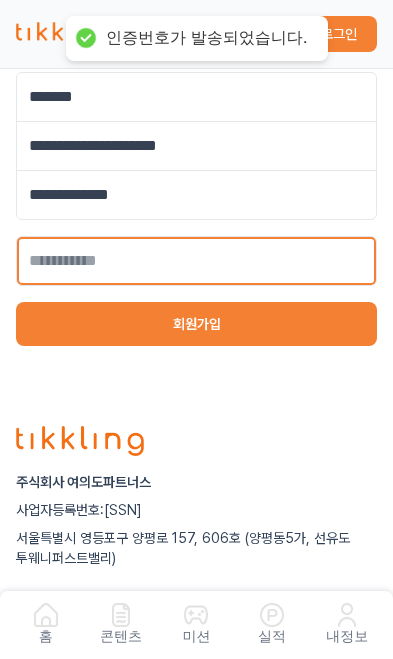 click at bounding box center [196, 261] 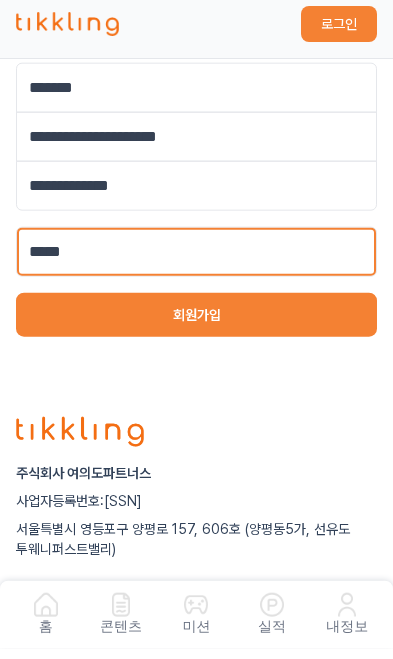 type on "******" 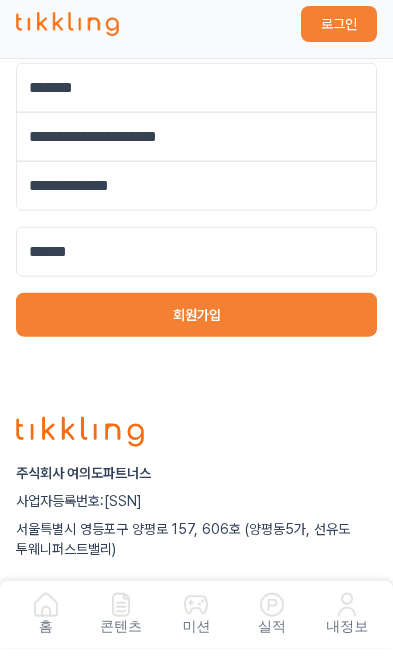click on "회원가입" at bounding box center [196, 325] 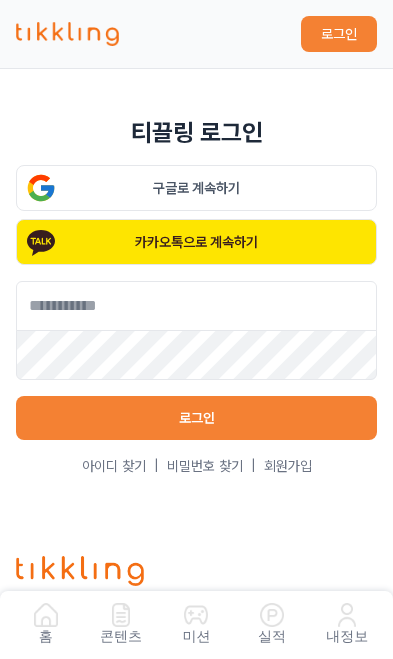 scroll, scrollTop: 0, scrollLeft: 0, axis: both 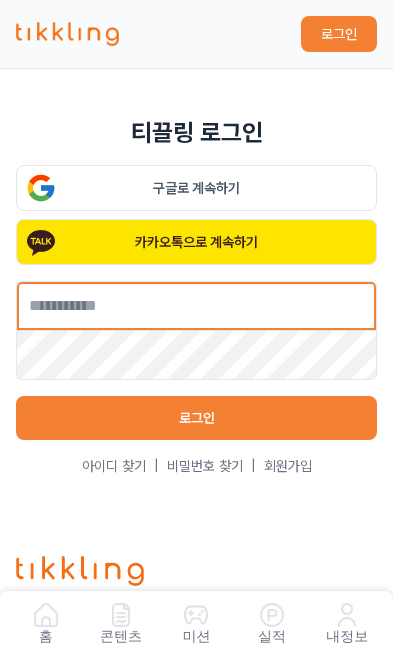 click at bounding box center (196, 306) 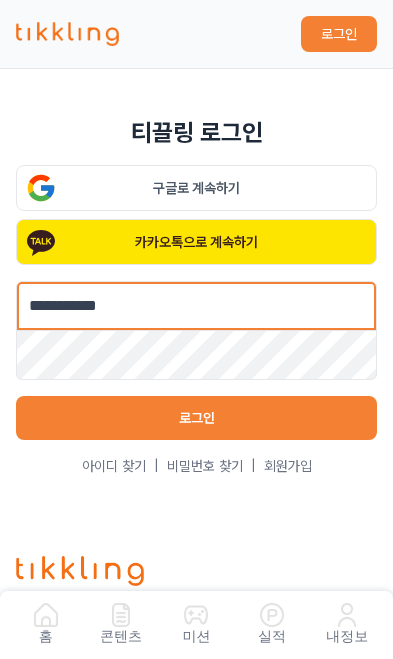 type on "**********" 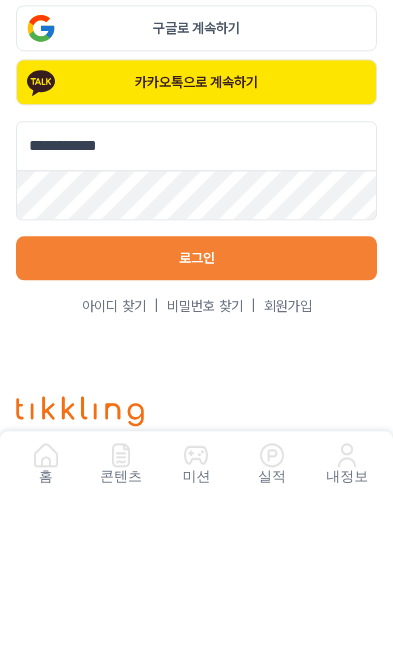 click on "로그인" at bounding box center (196, 418) 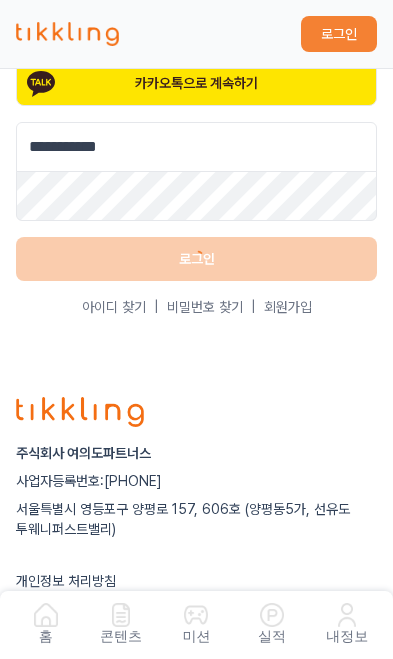 scroll, scrollTop: 160, scrollLeft: 0, axis: vertical 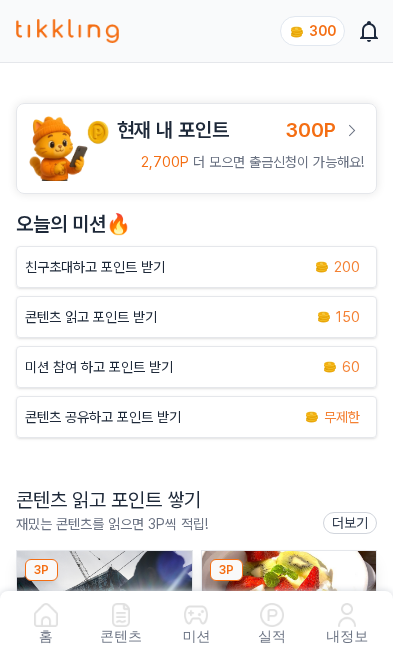 click at bounding box center [347, 615] 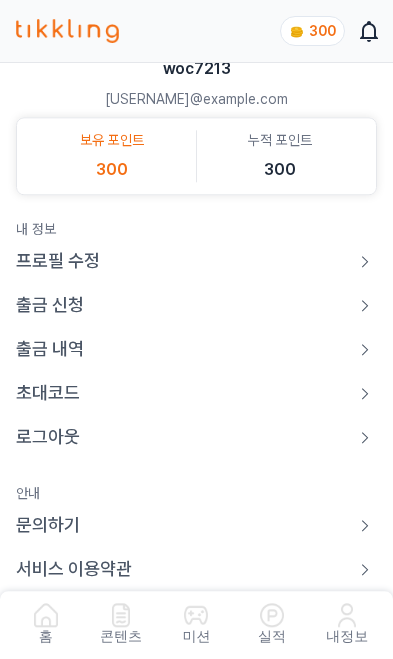 scroll, scrollTop: 0, scrollLeft: 0, axis: both 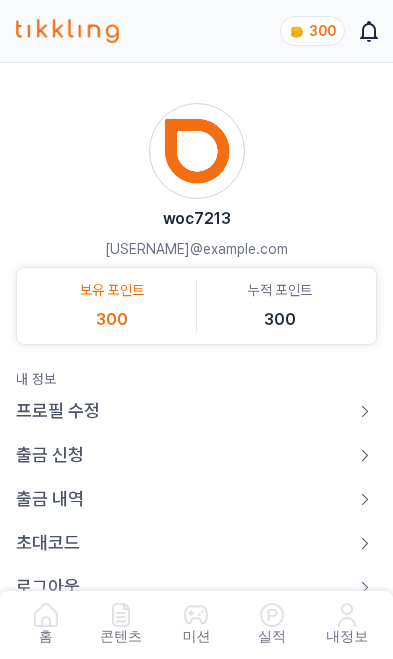 click at bounding box center (46, 615) 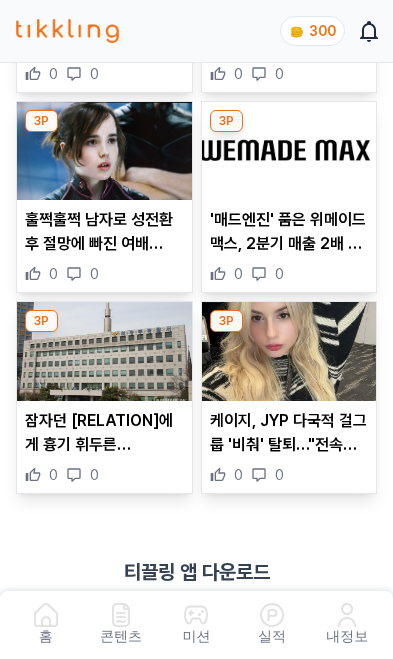 scroll, scrollTop: 855, scrollLeft: 0, axis: vertical 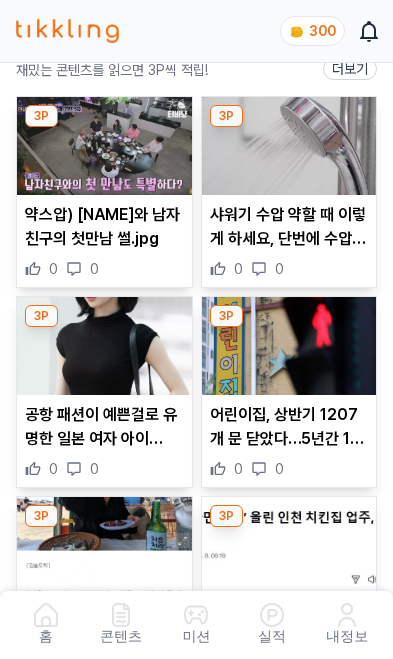 click at bounding box center (289, 346) 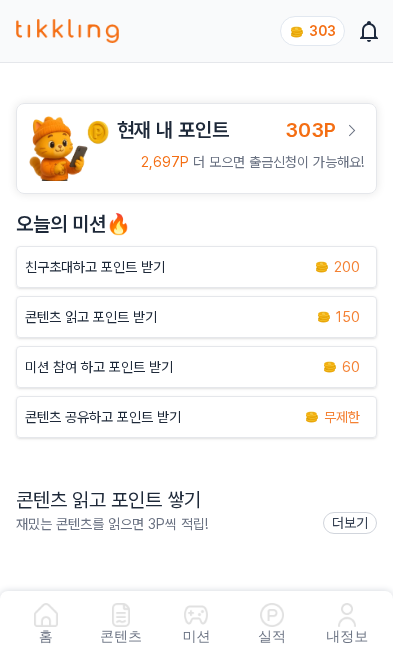 scroll, scrollTop: 0, scrollLeft: 0, axis: both 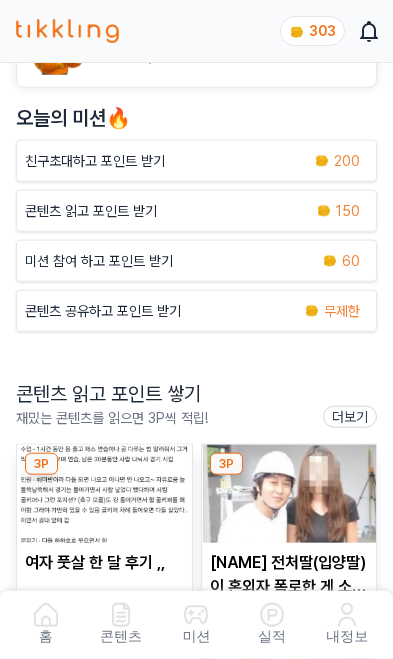click at bounding box center (289, 494) 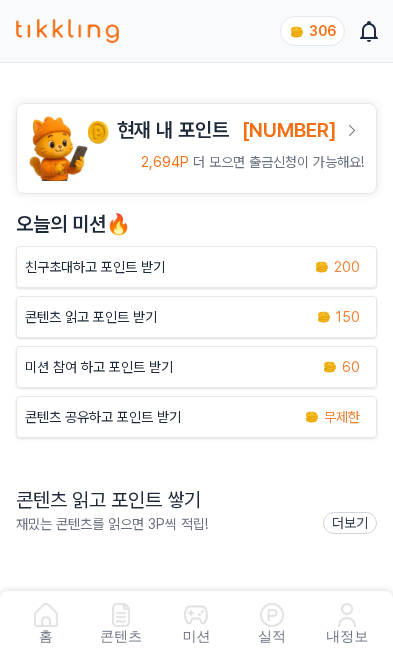 scroll, scrollTop: 0, scrollLeft: 0, axis: both 